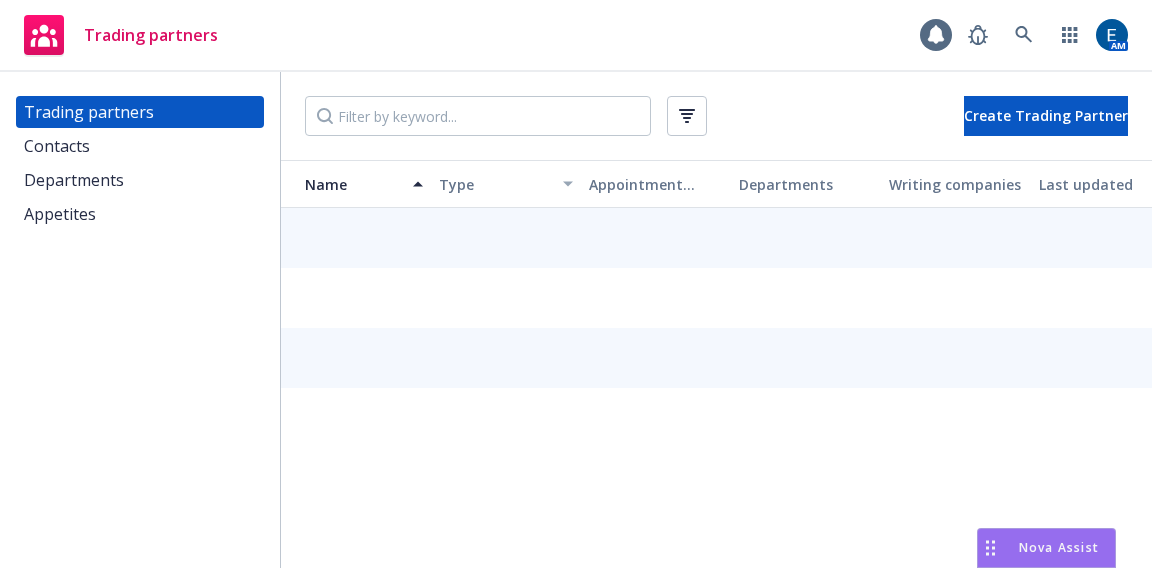 scroll, scrollTop: 0, scrollLeft: 0, axis: both 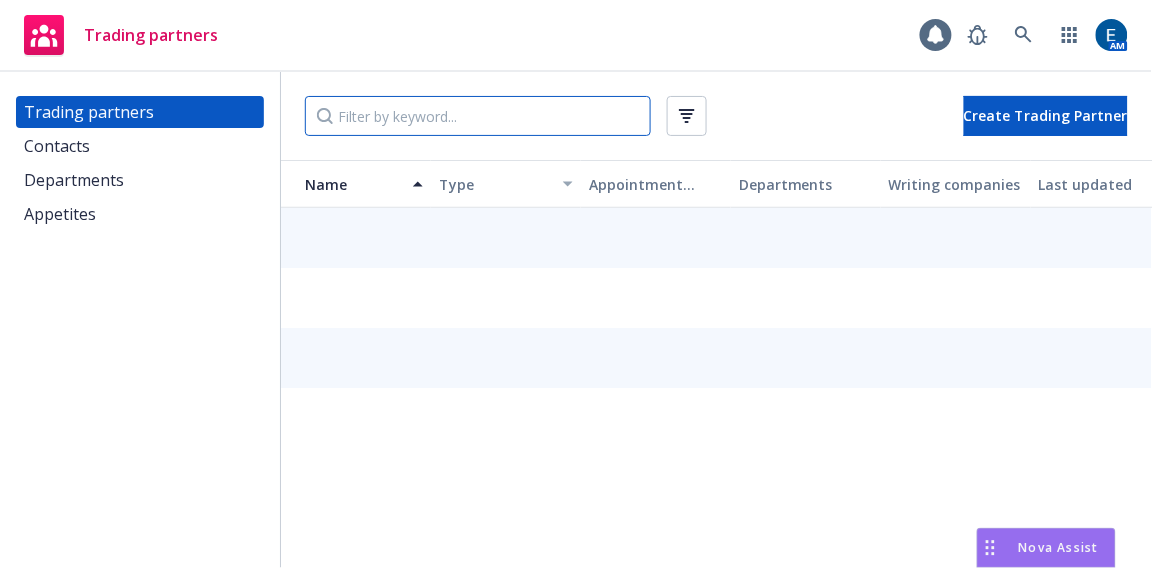 click at bounding box center (478, 116) 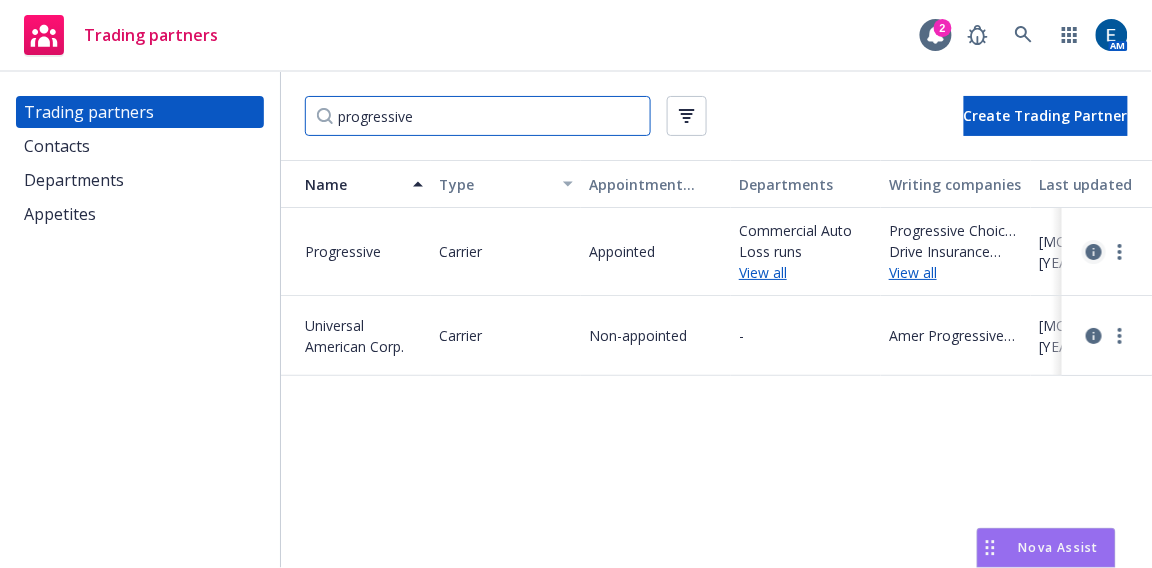 type on "progressive" 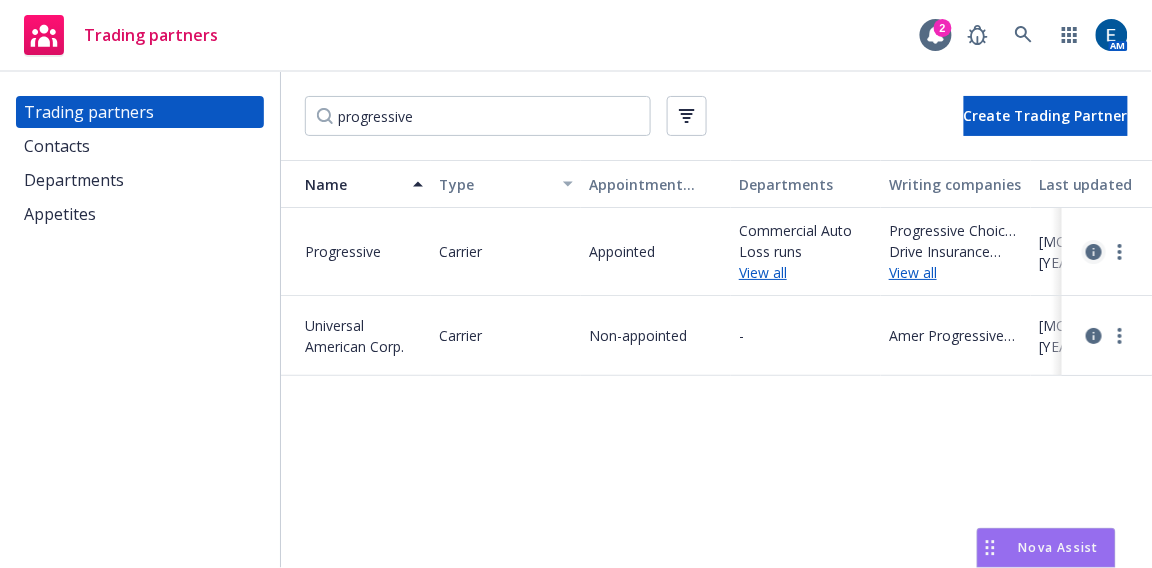 click 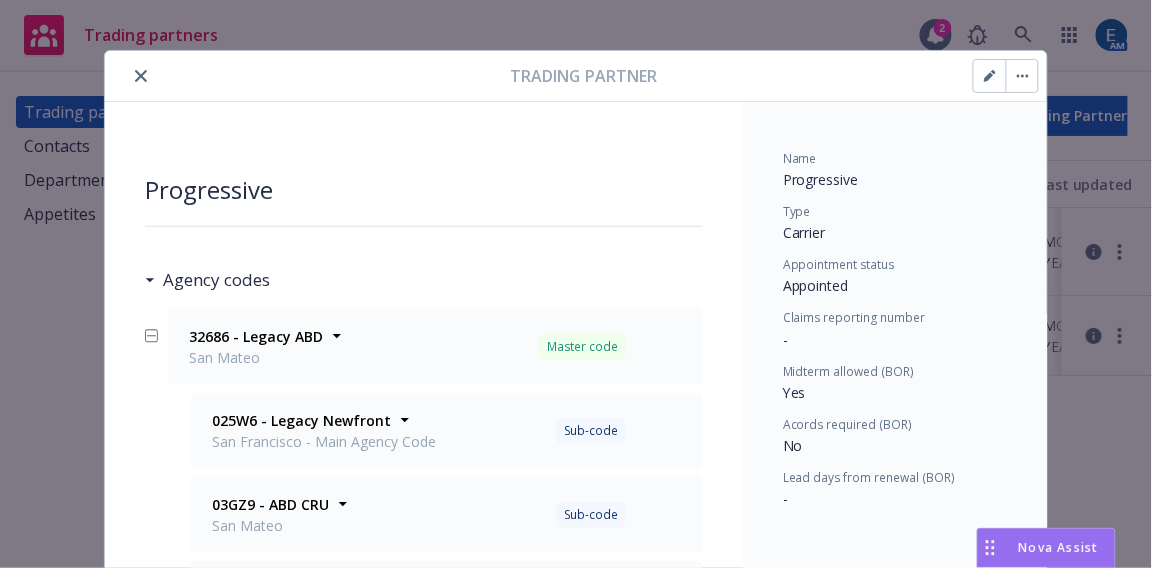 scroll, scrollTop: 0, scrollLeft: 0, axis: both 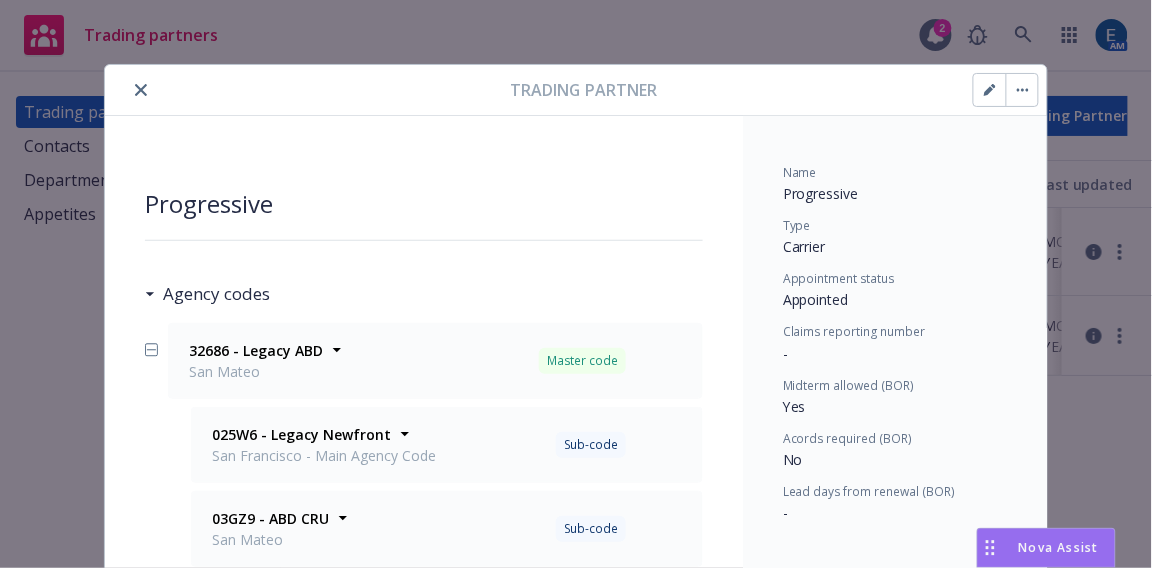 click 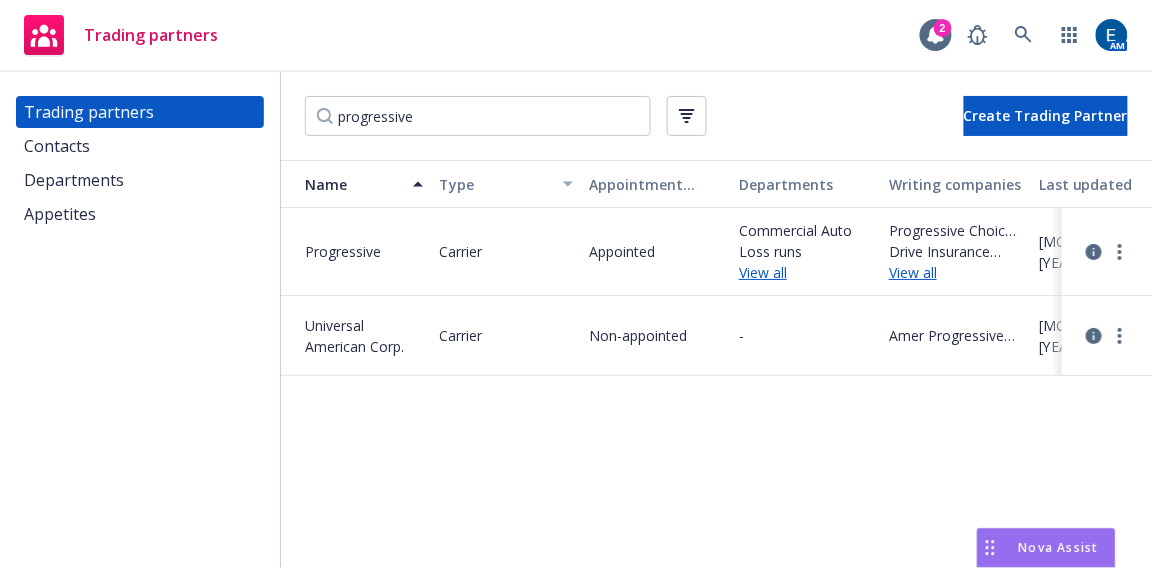 click on "Departments" at bounding box center (140, 180) 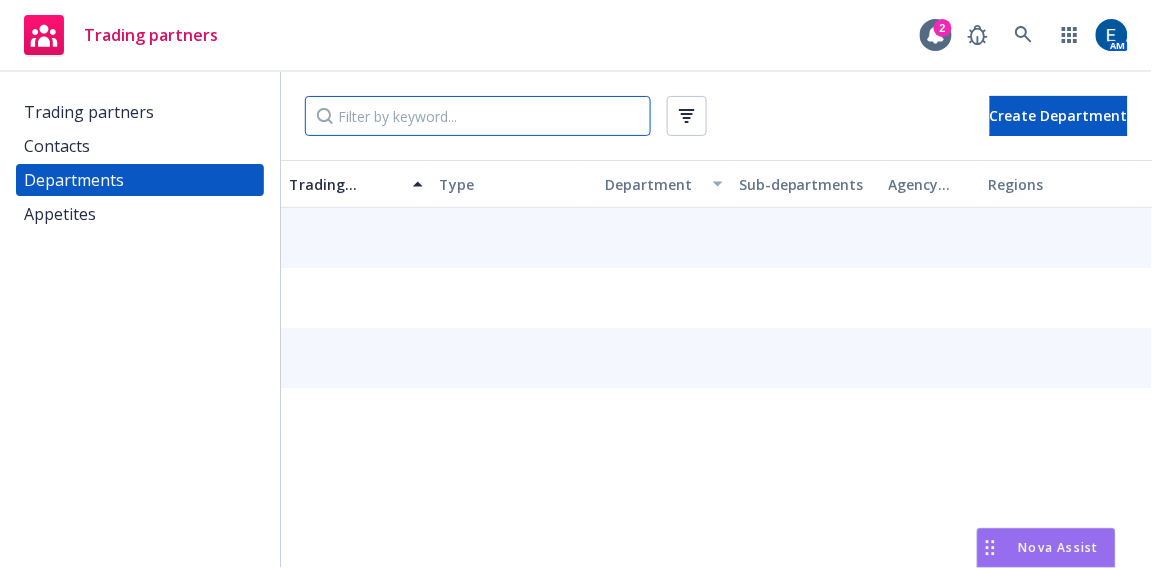 click at bounding box center (478, 116) 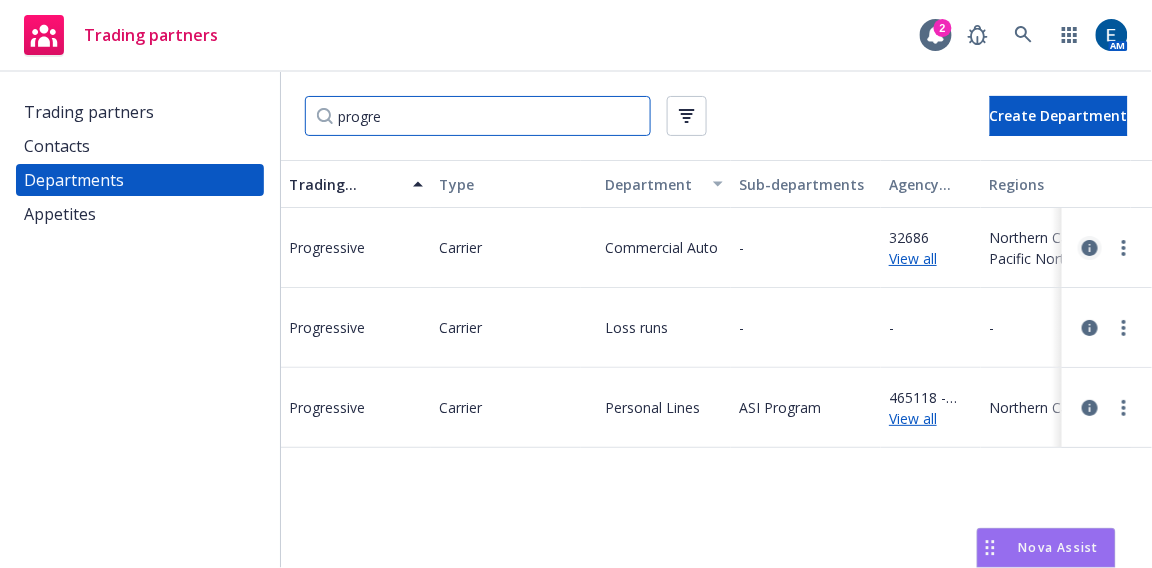 type on "progre" 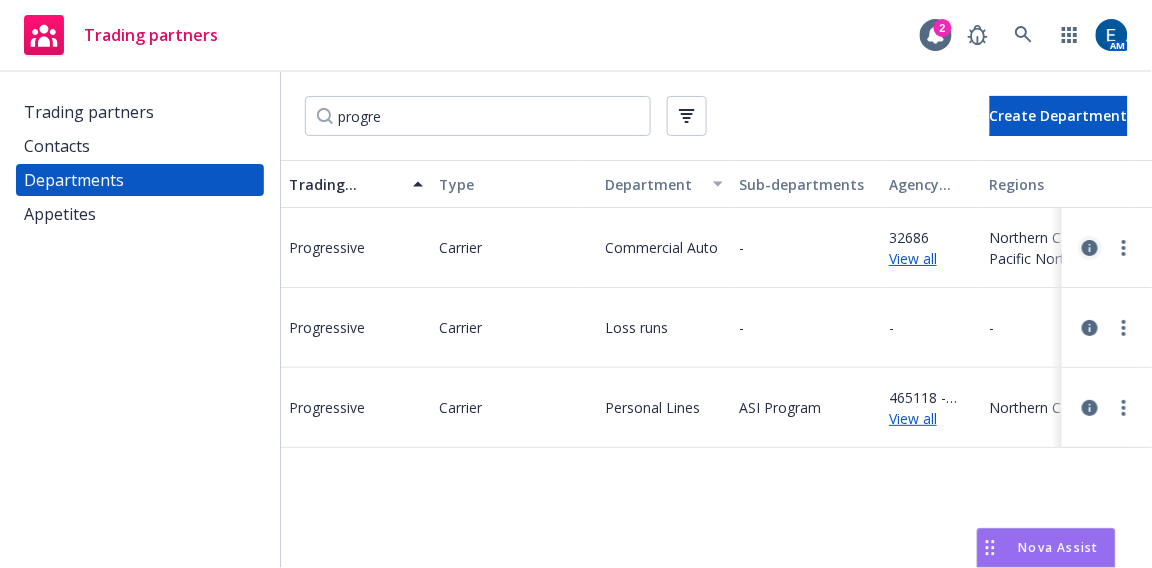 click 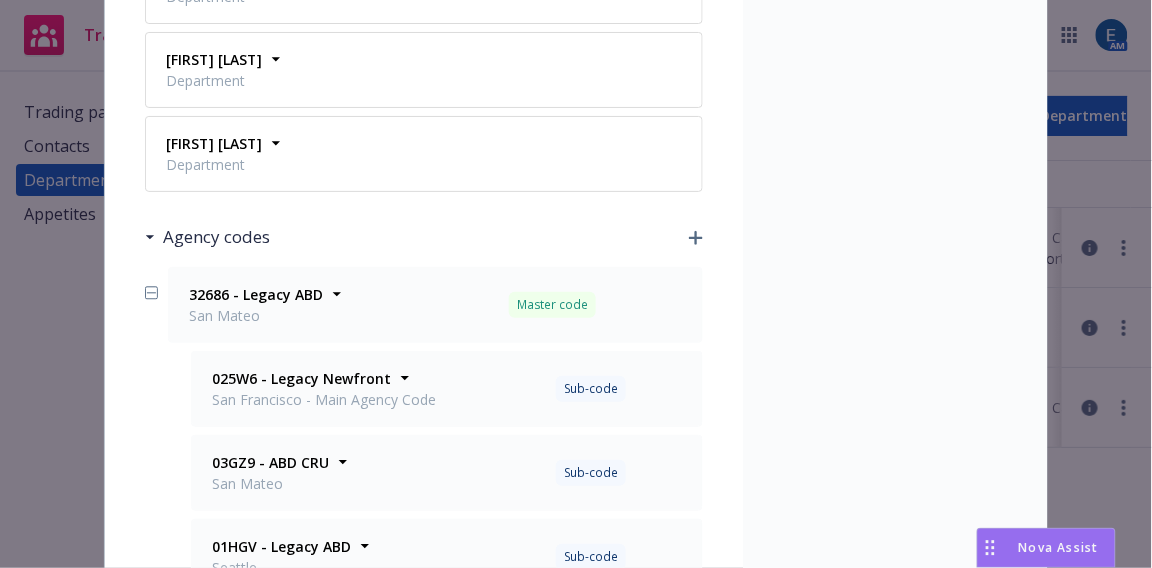 scroll, scrollTop: 629, scrollLeft: 0, axis: vertical 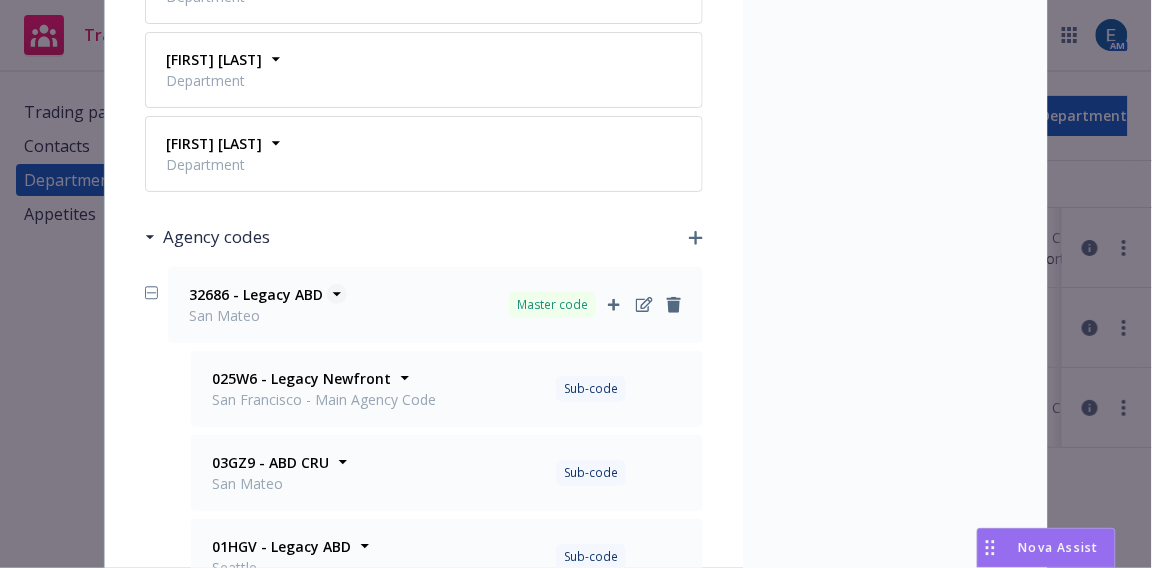 click 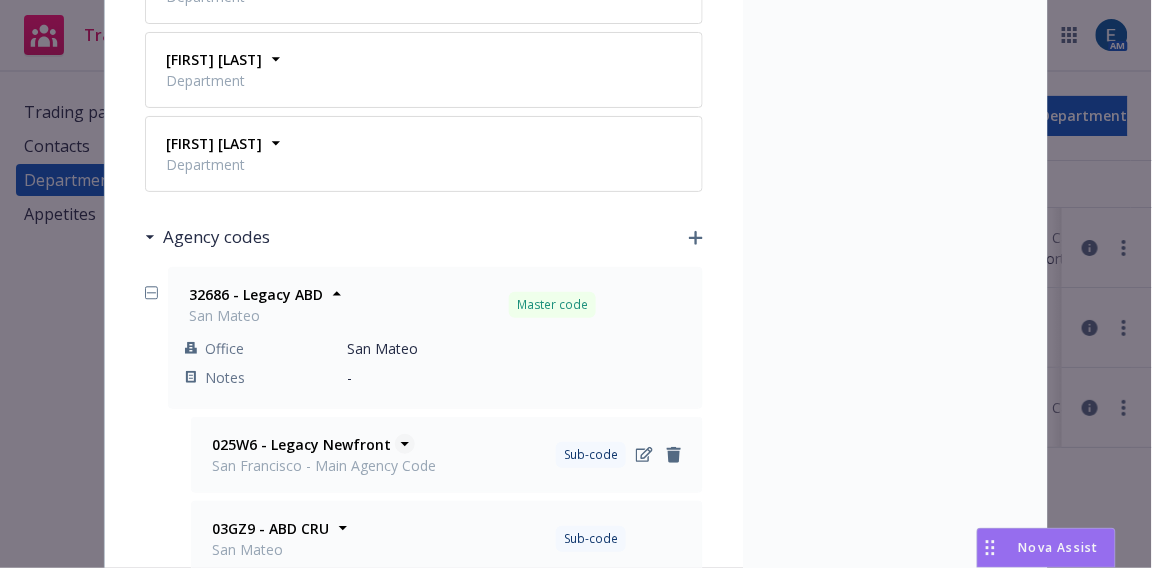 click 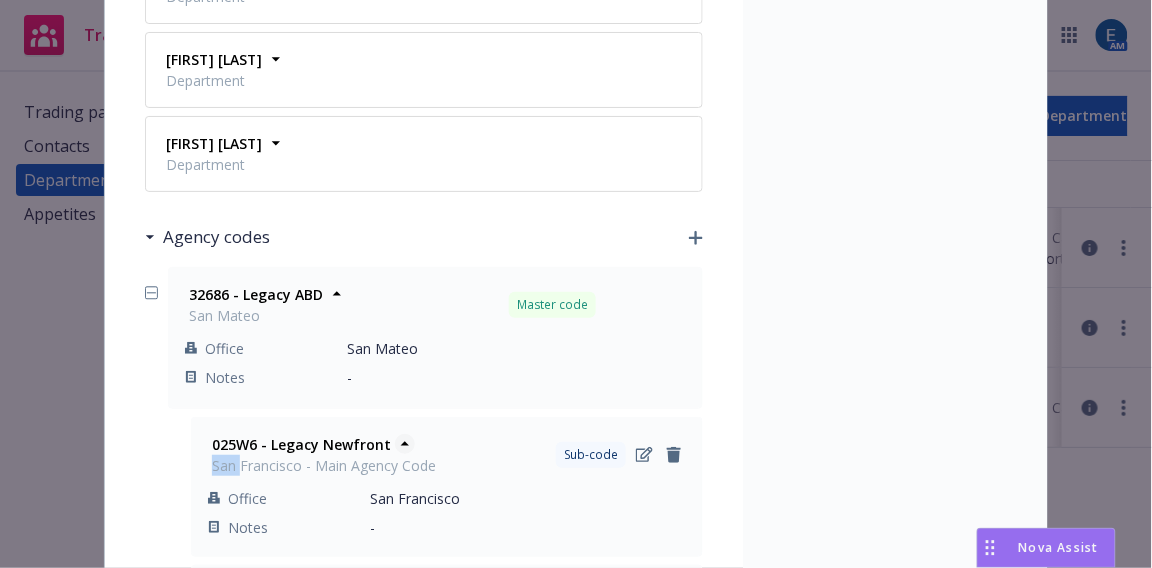 click 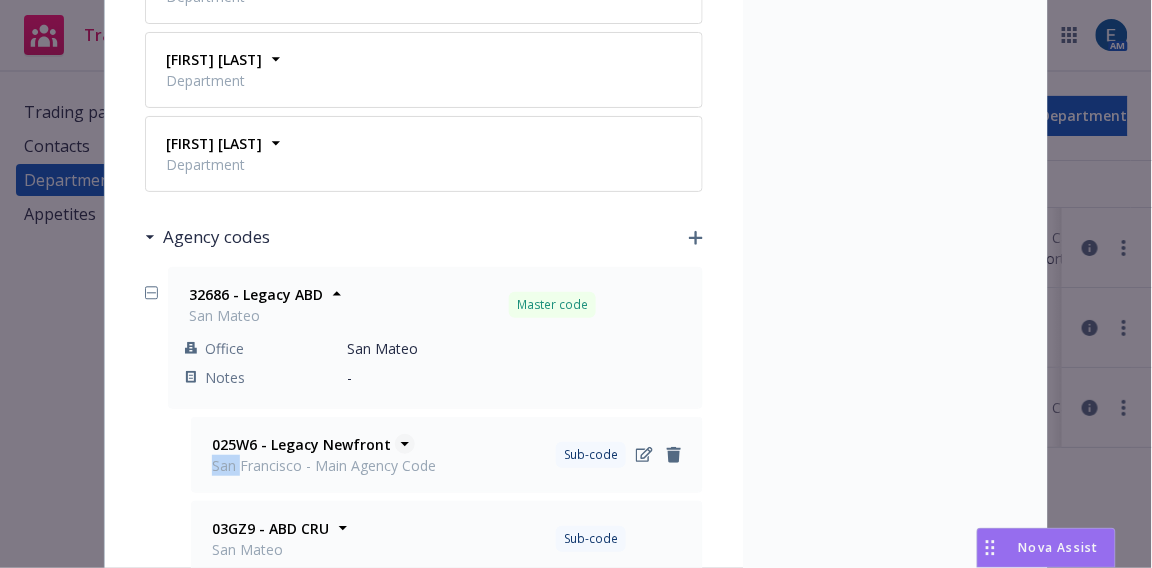 scroll, scrollTop: 866, scrollLeft: 0, axis: vertical 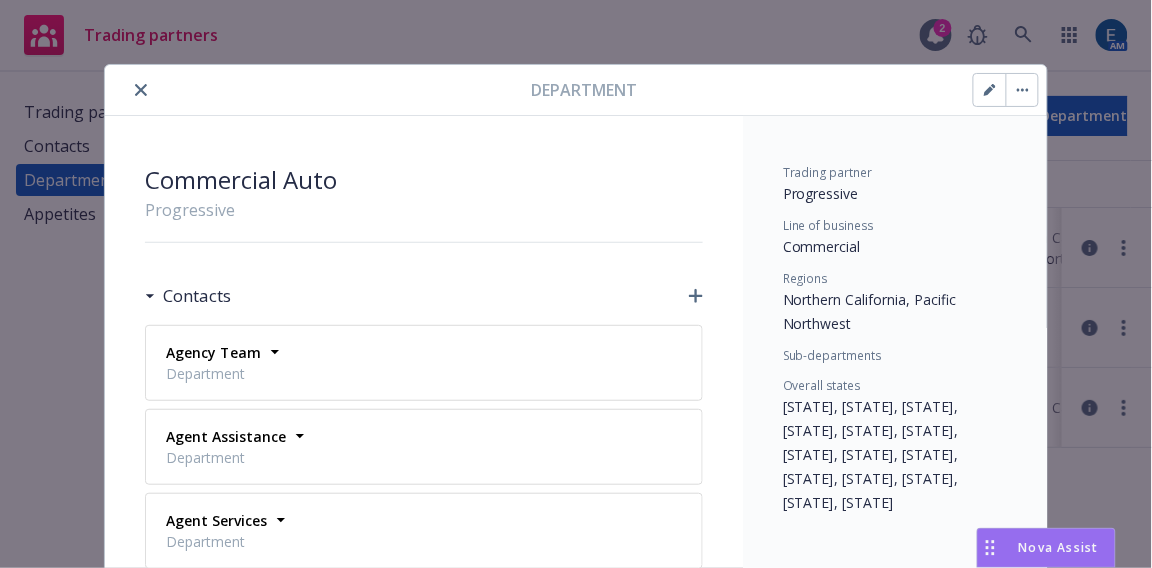 click 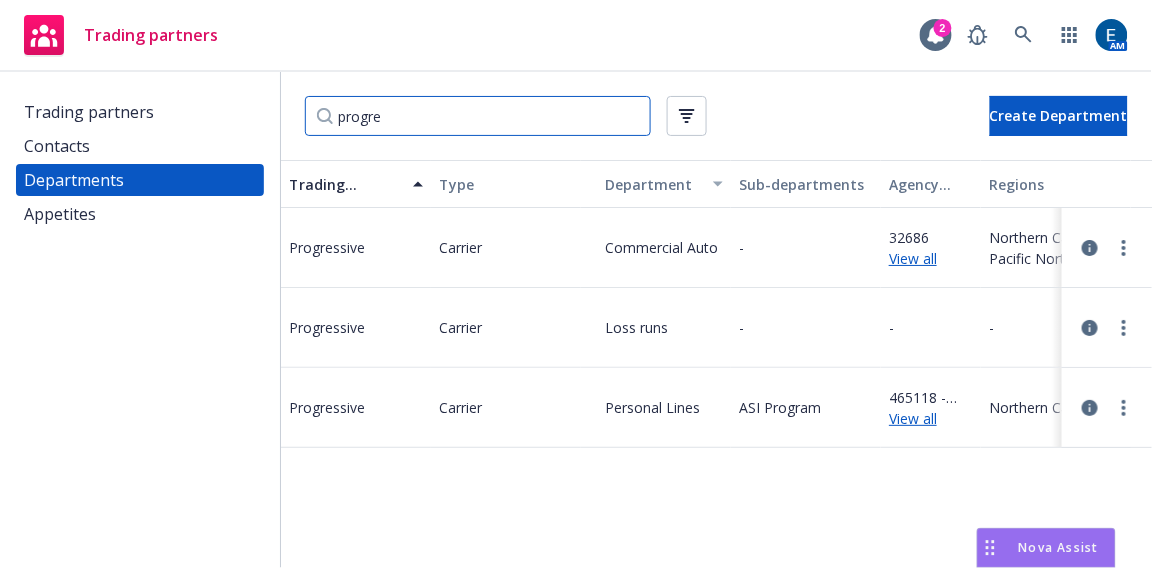 drag, startPoint x: 389, startPoint y: 105, endPoint x: 211, endPoint y: 104, distance: 178.0028 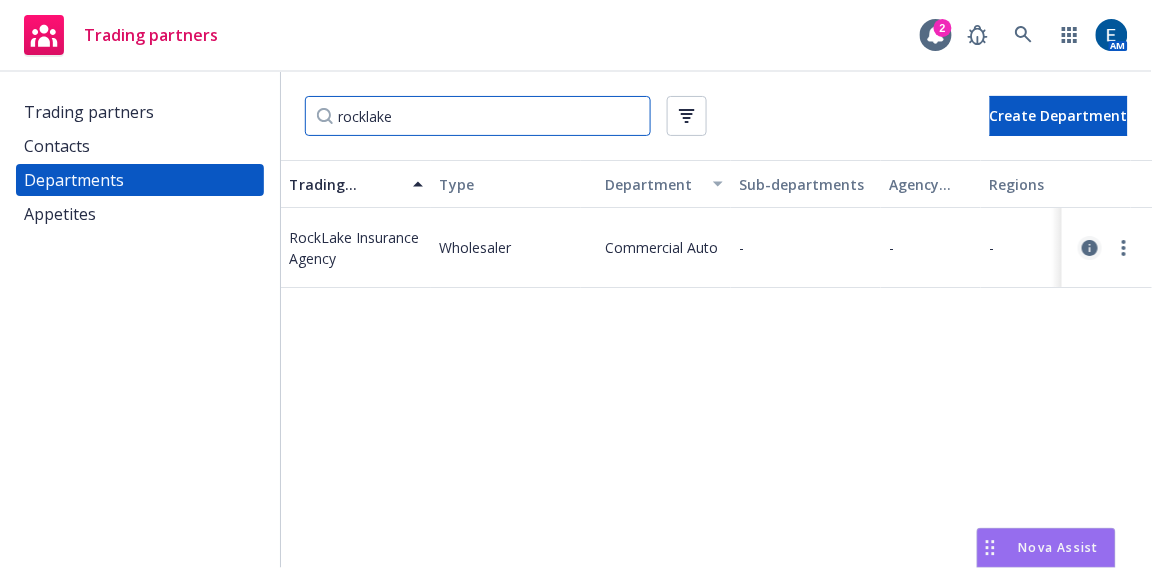 type on "rocklake" 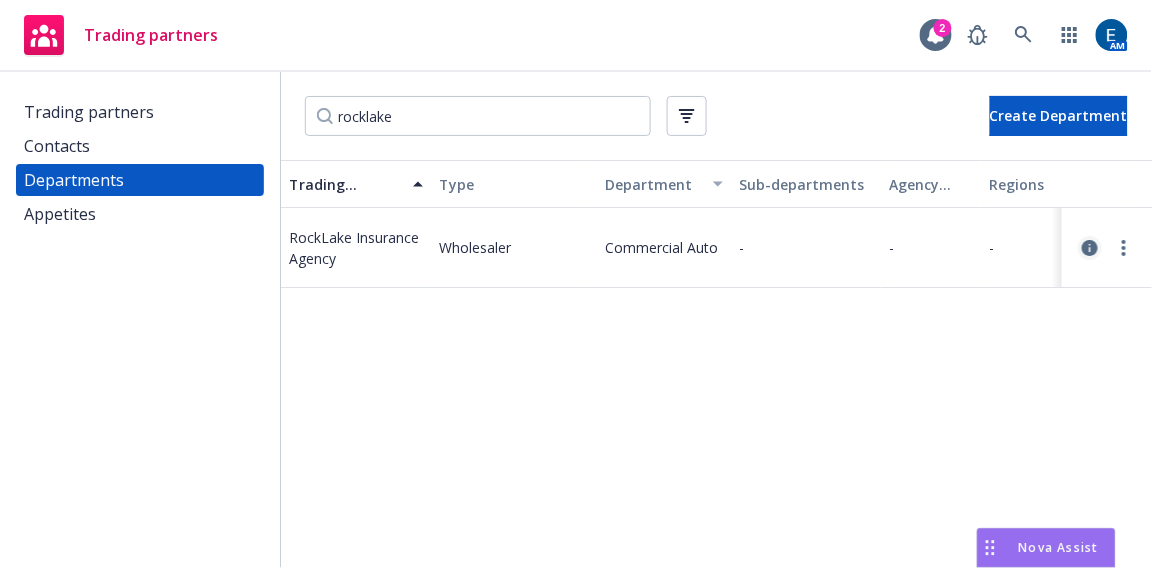 click 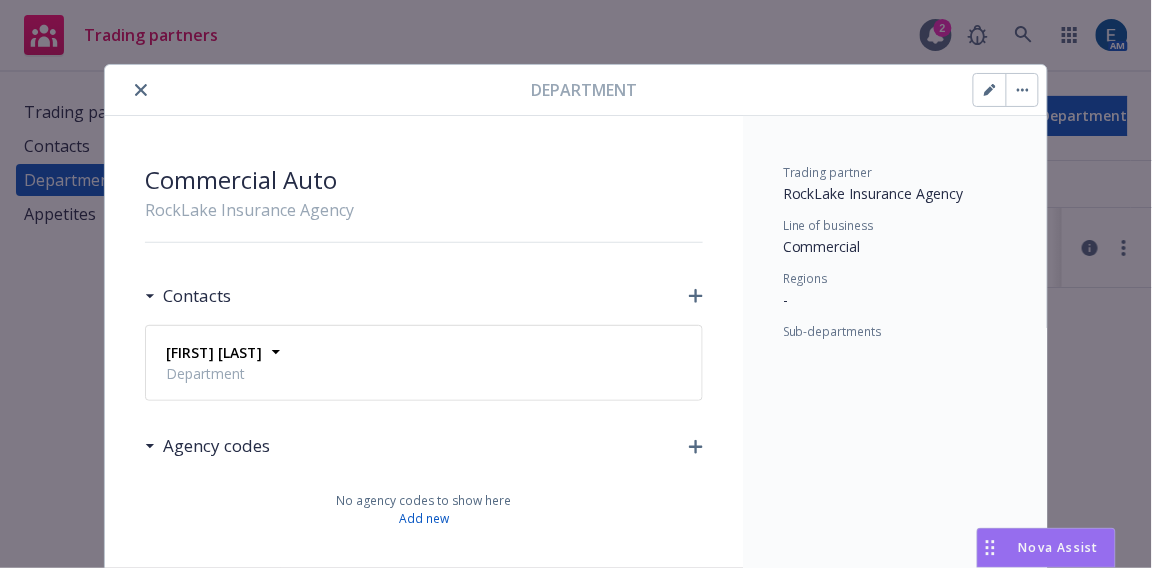 click 